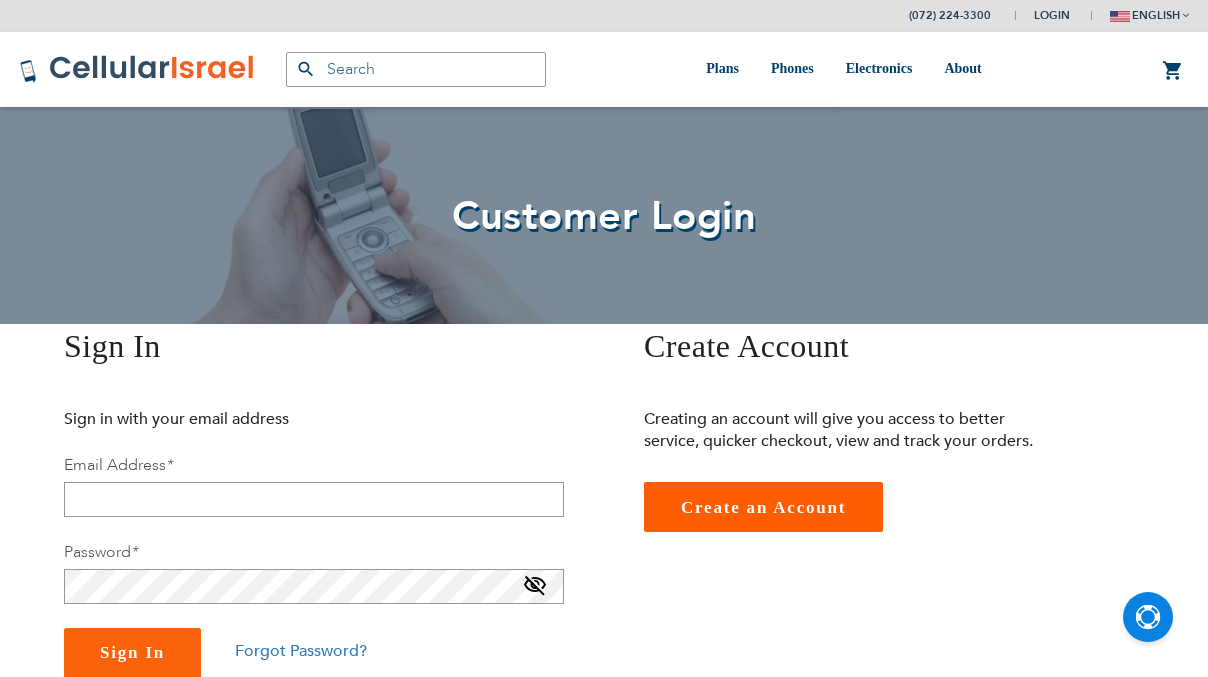 scroll, scrollTop: 0, scrollLeft: 0, axis: both 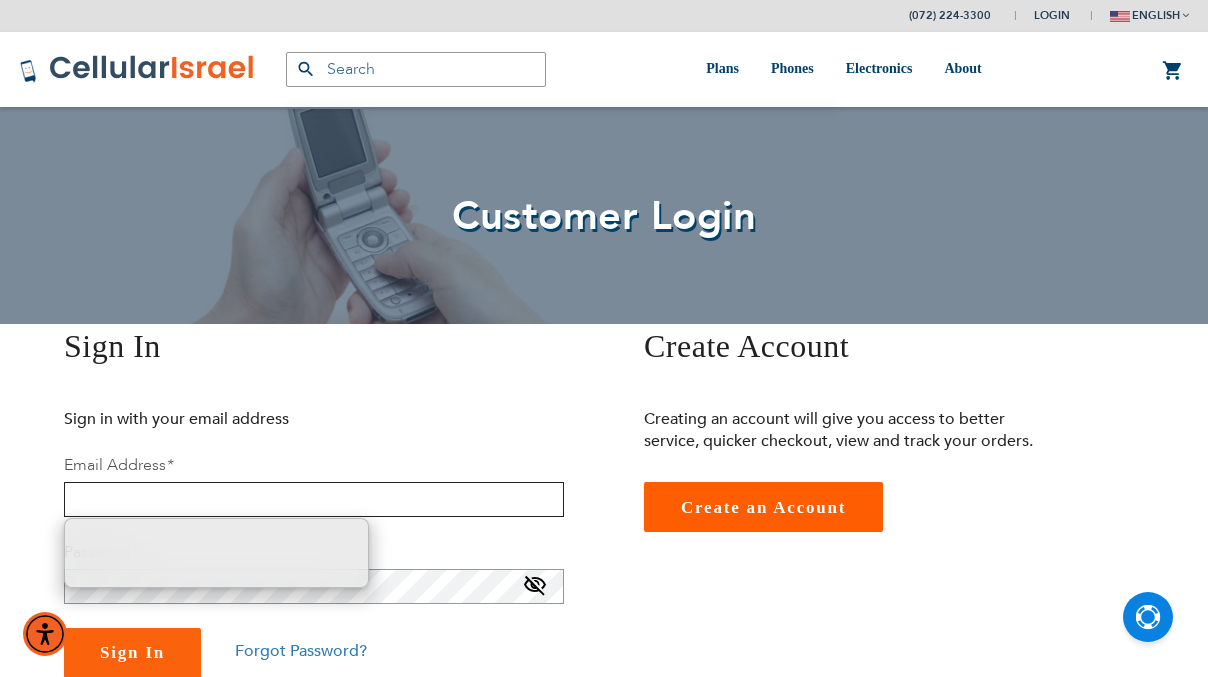 click at bounding box center (314, 499) 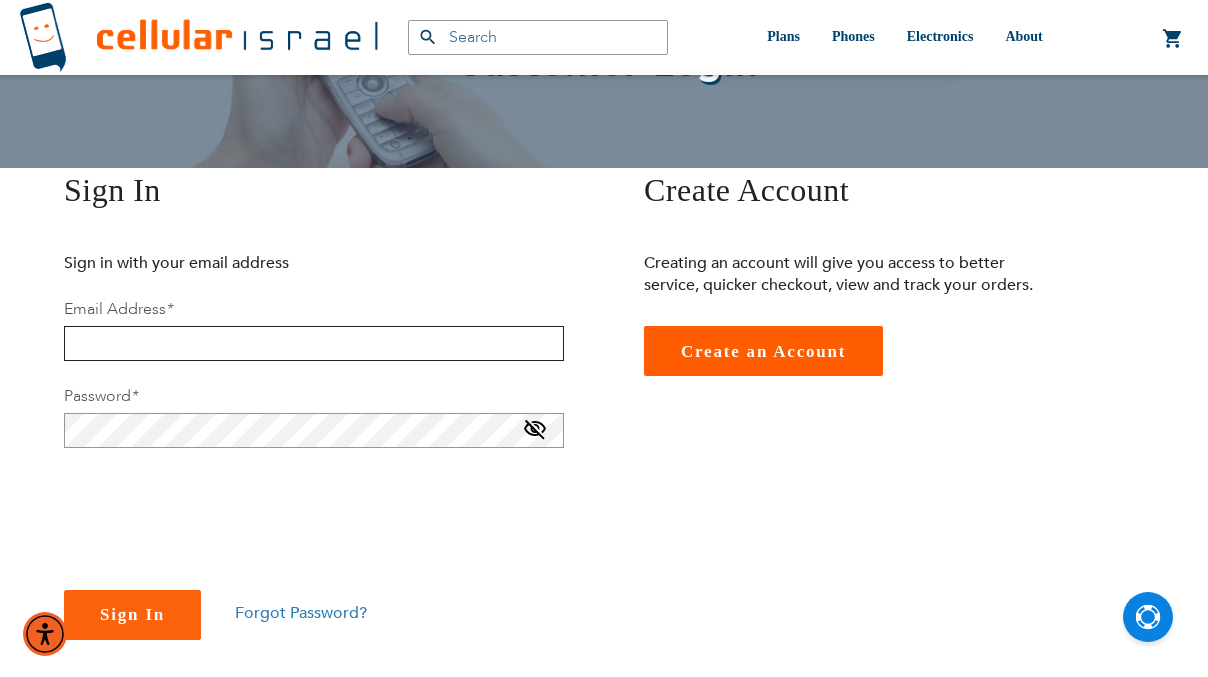 scroll, scrollTop: 169, scrollLeft: 0, axis: vertical 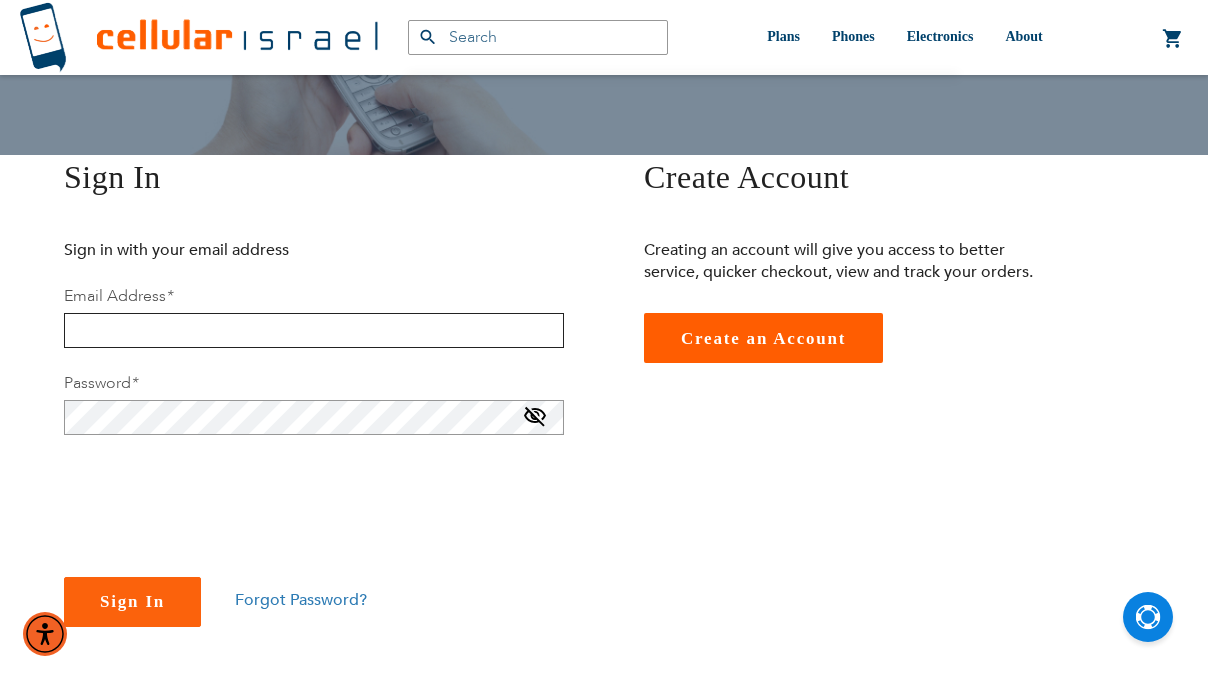 click at bounding box center [314, 330] 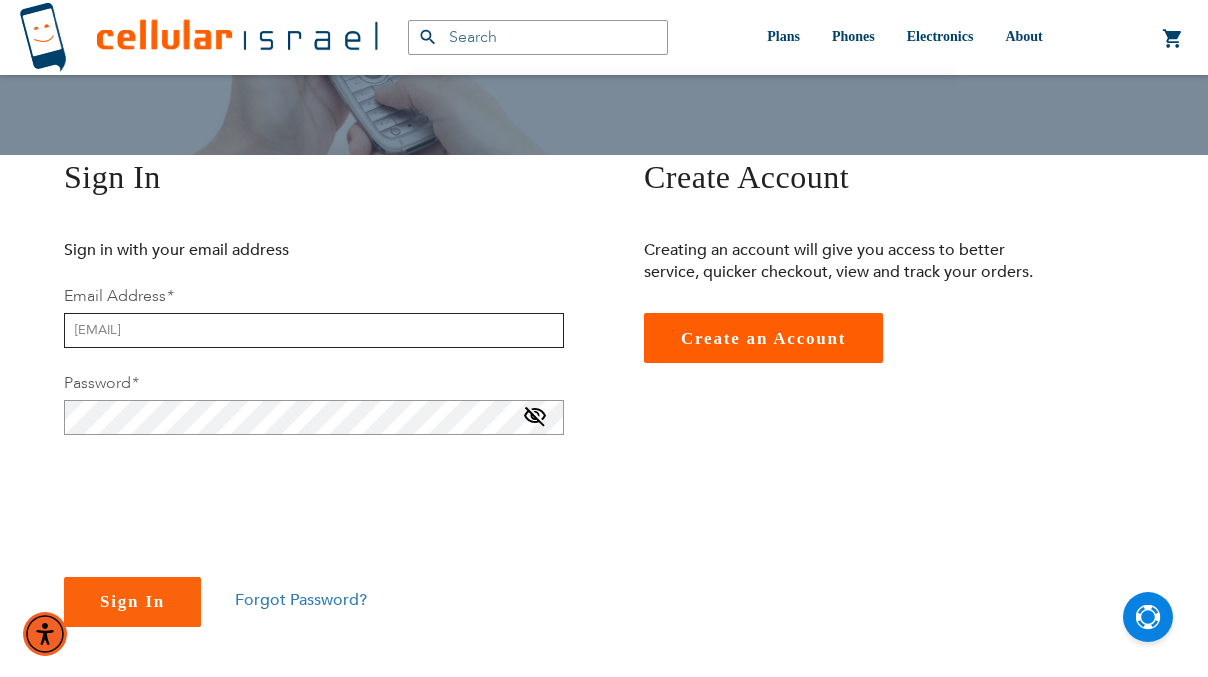 type on "[EMAIL]" 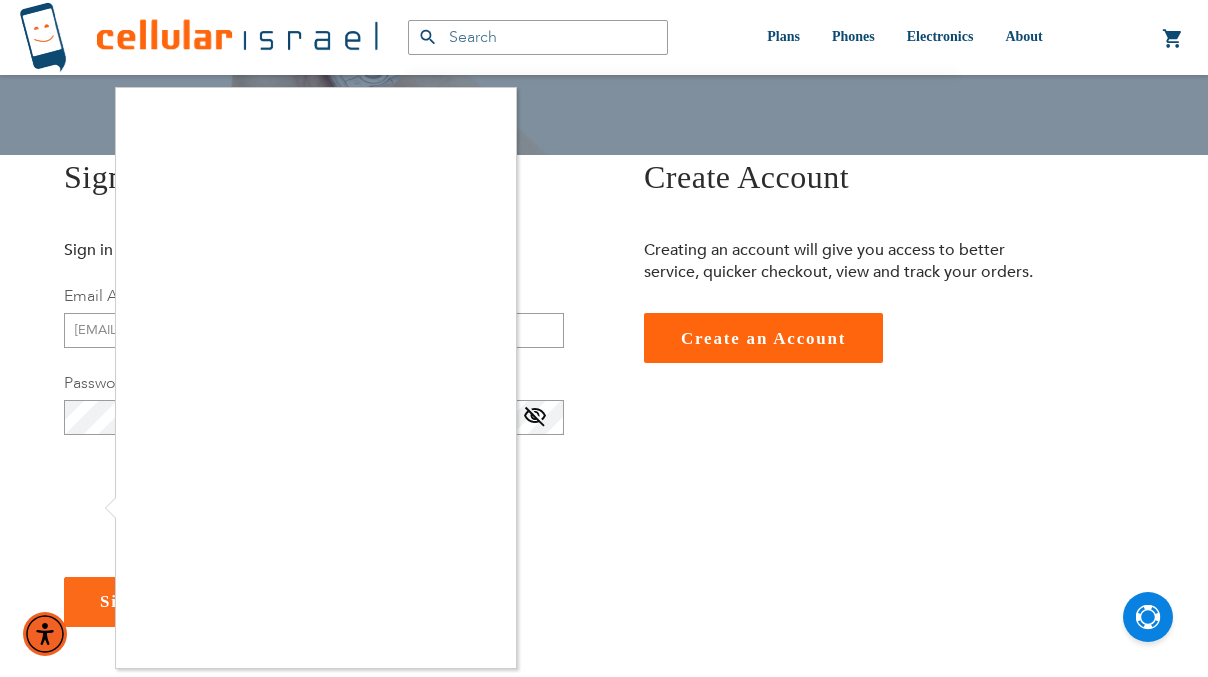 checkbox on "true" 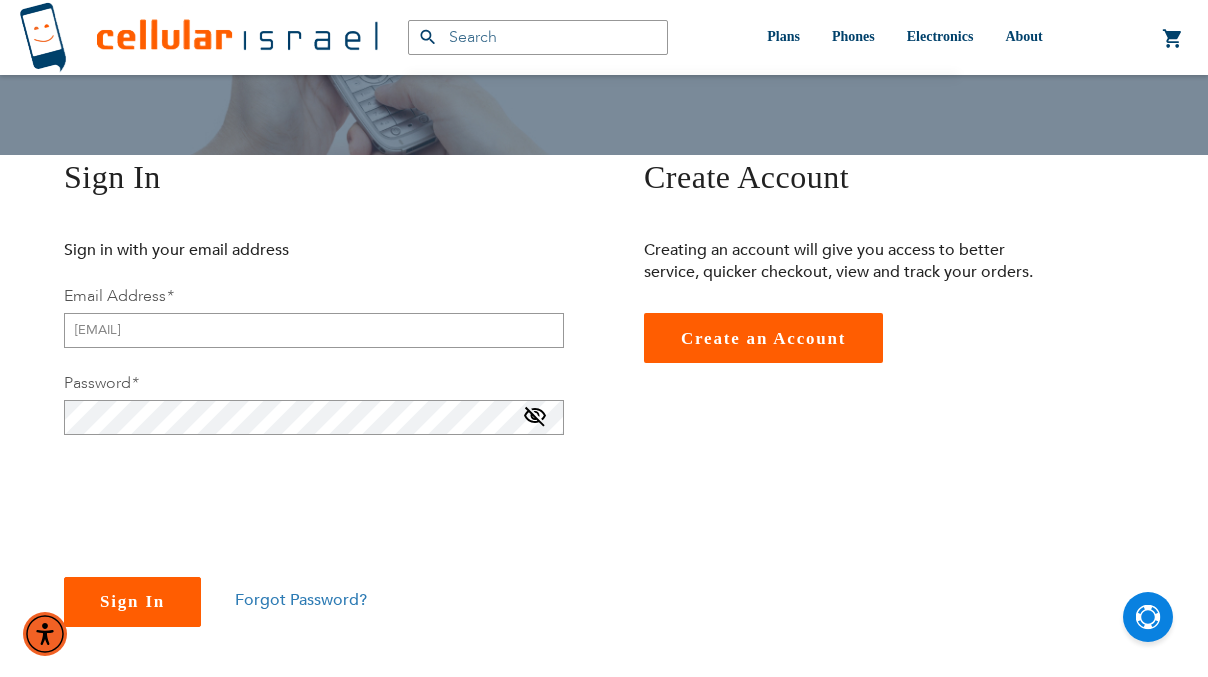 click on "Sign In" at bounding box center (132, 602) 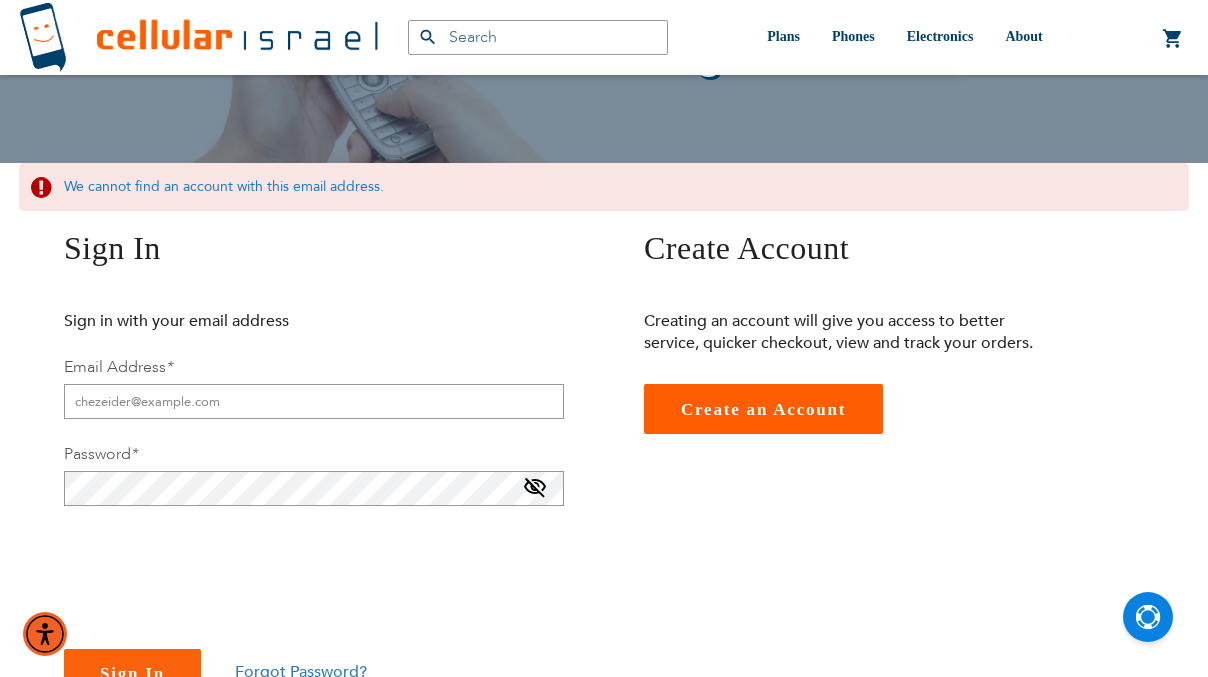 scroll, scrollTop: 227, scrollLeft: 0, axis: vertical 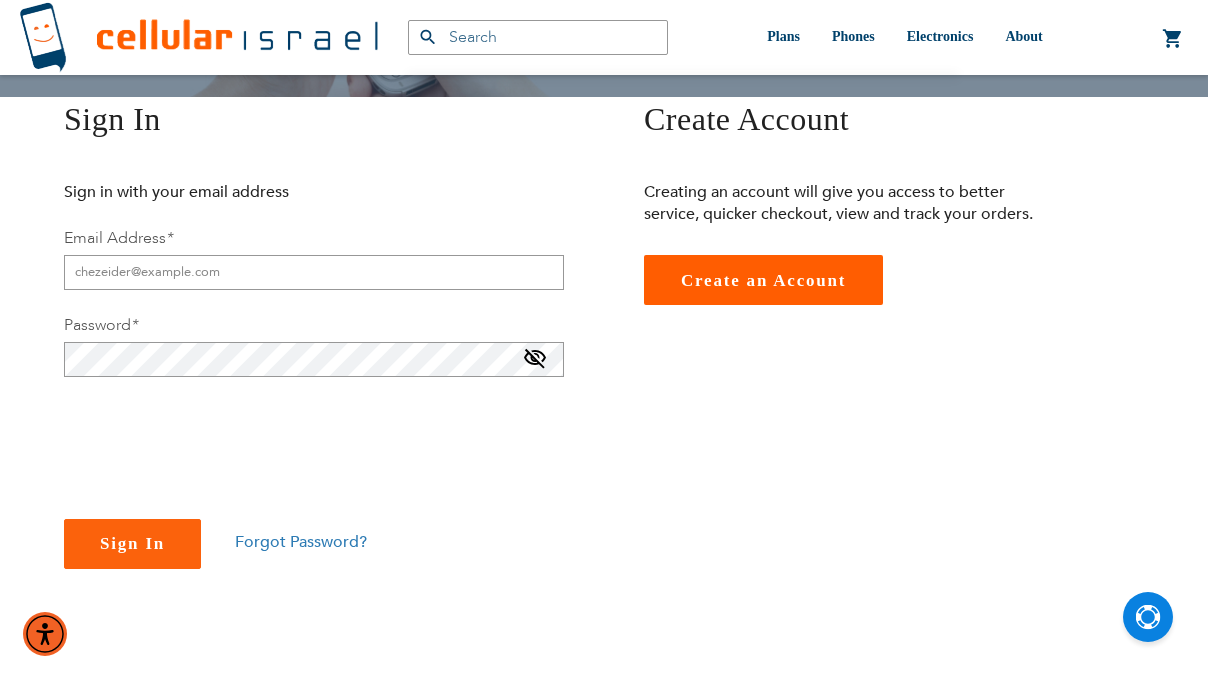 checkbox on "true" 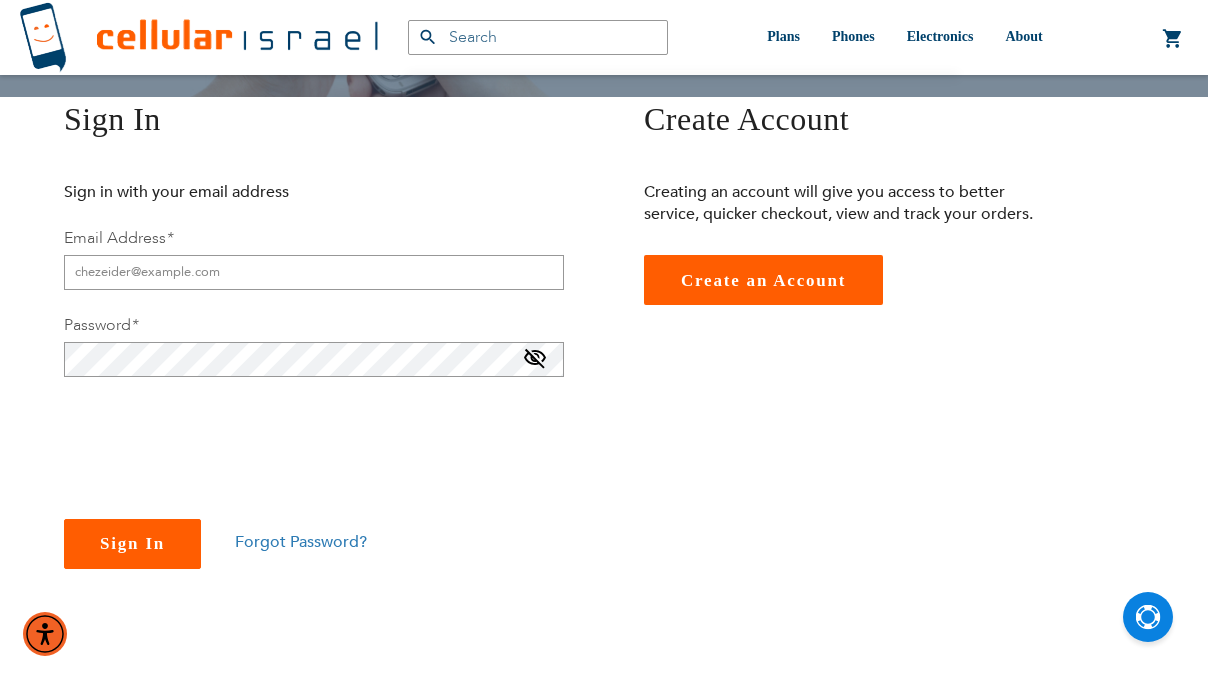 click on "Sign In" at bounding box center [132, 543] 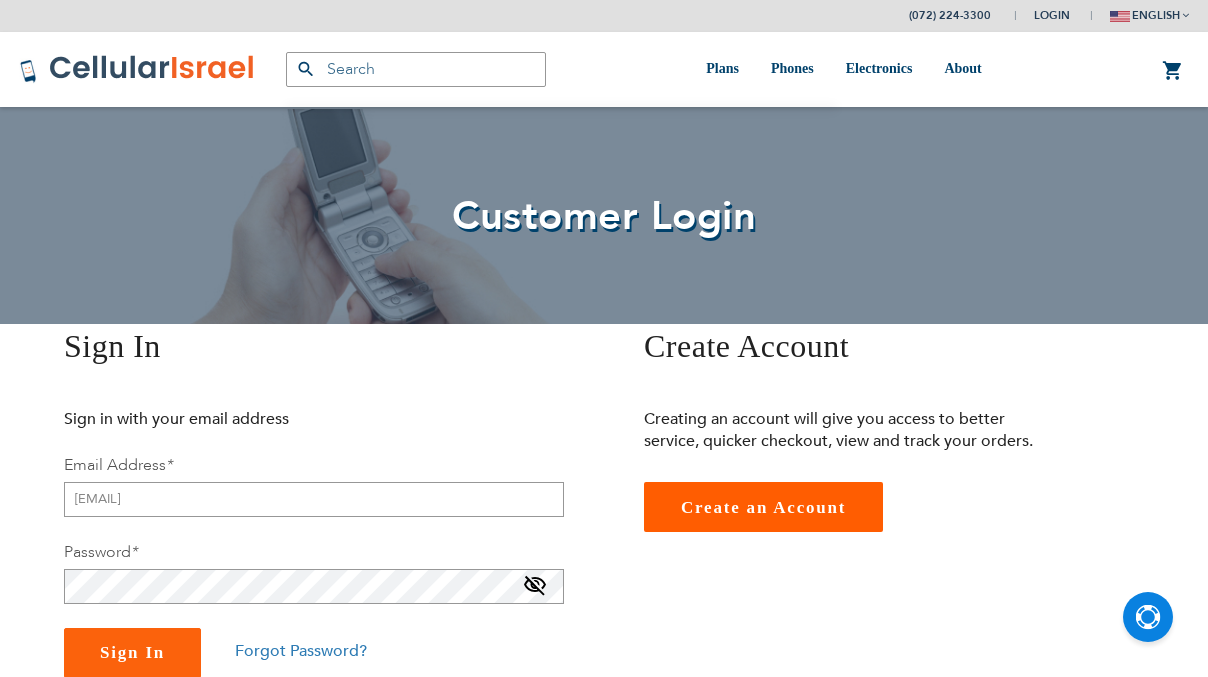 scroll, scrollTop: 0, scrollLeft: 0, axis: both 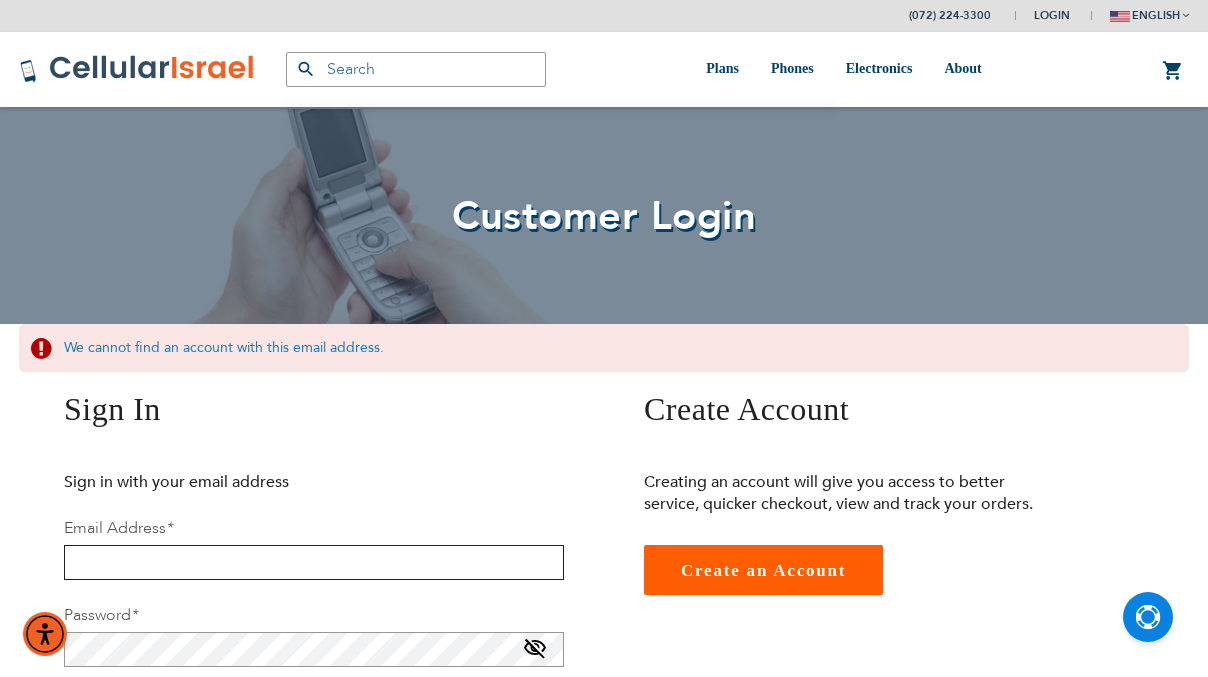 type on "[EMAIL]" 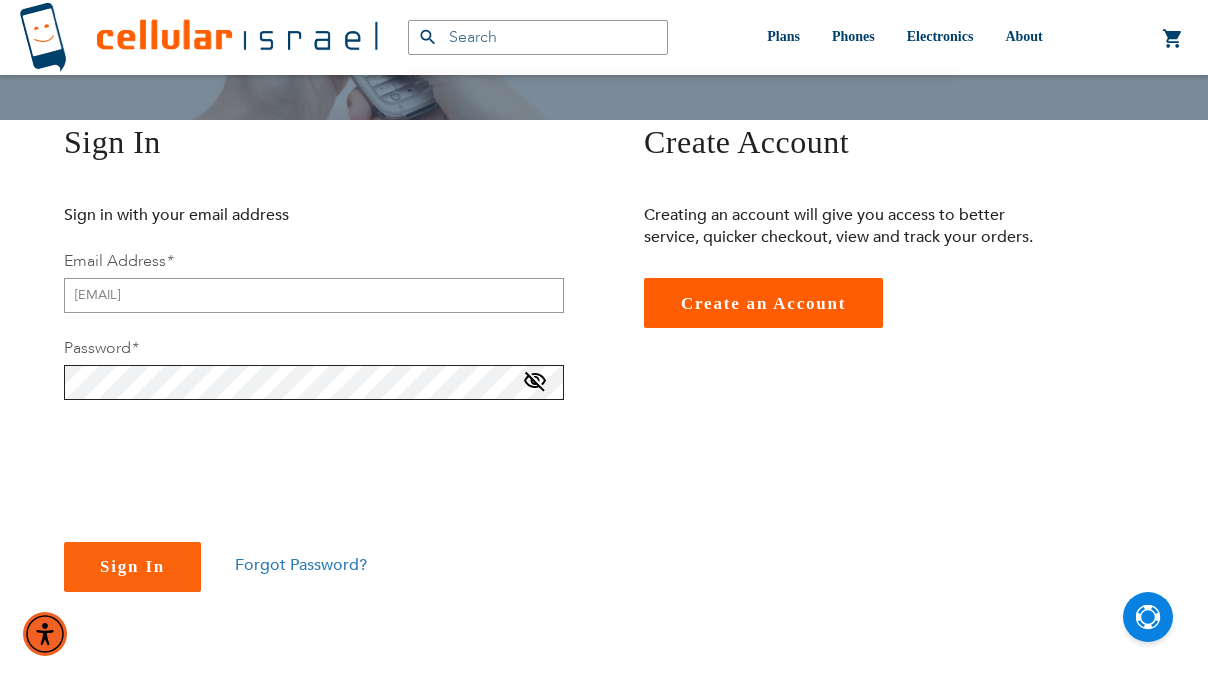 scroll, scrollTop: 206, scrollLeft: 0, axis: vertical 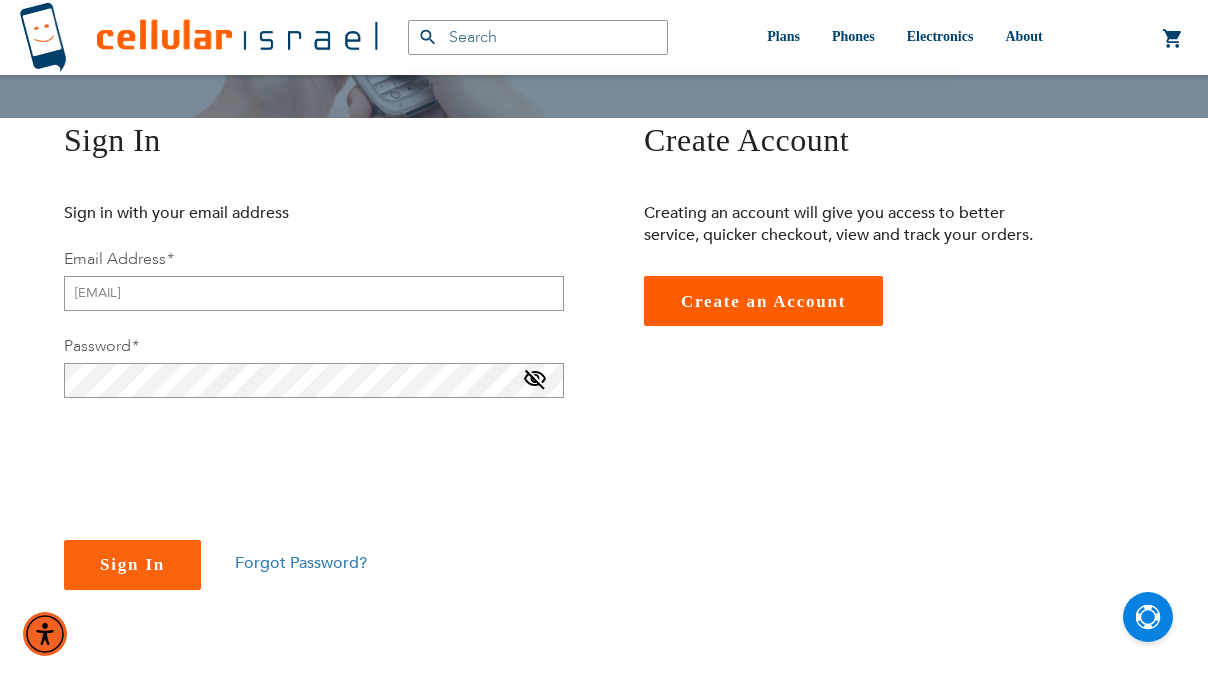 click at bounding box center (535, 384) 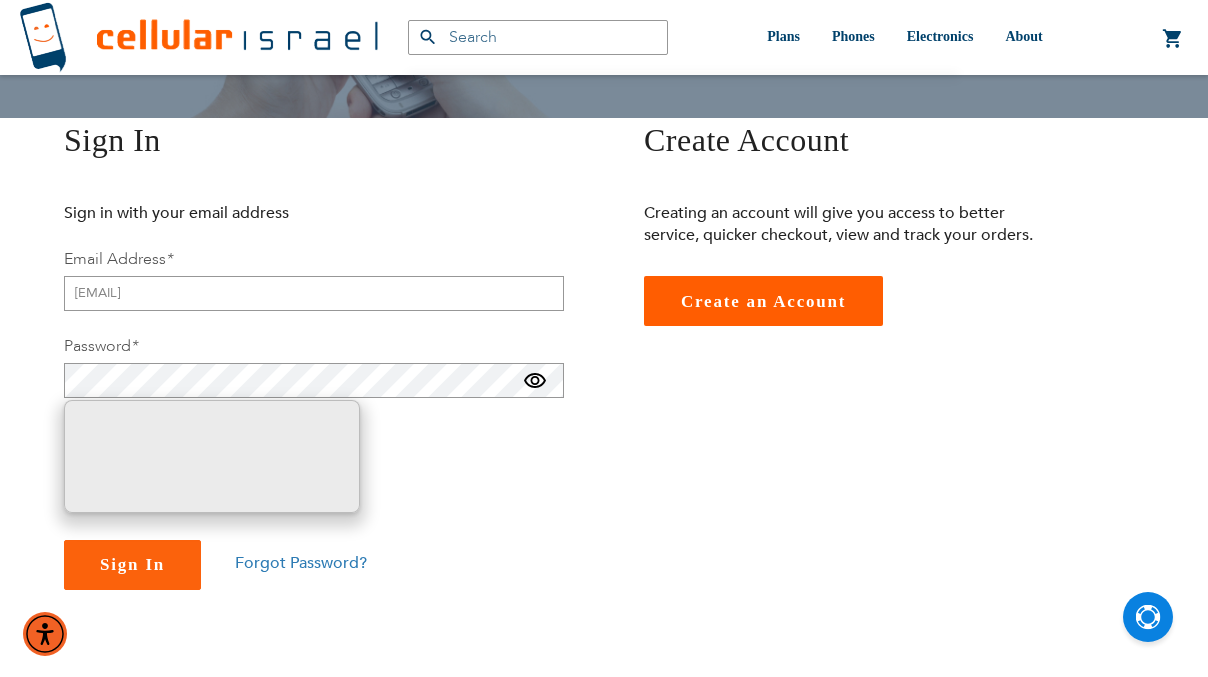 click on "Sign in with your email address
Email Address *
[EMAIL]
Password *
You need select captcha
Sign In
Forgot Password?" at bounding box center (314, 396) 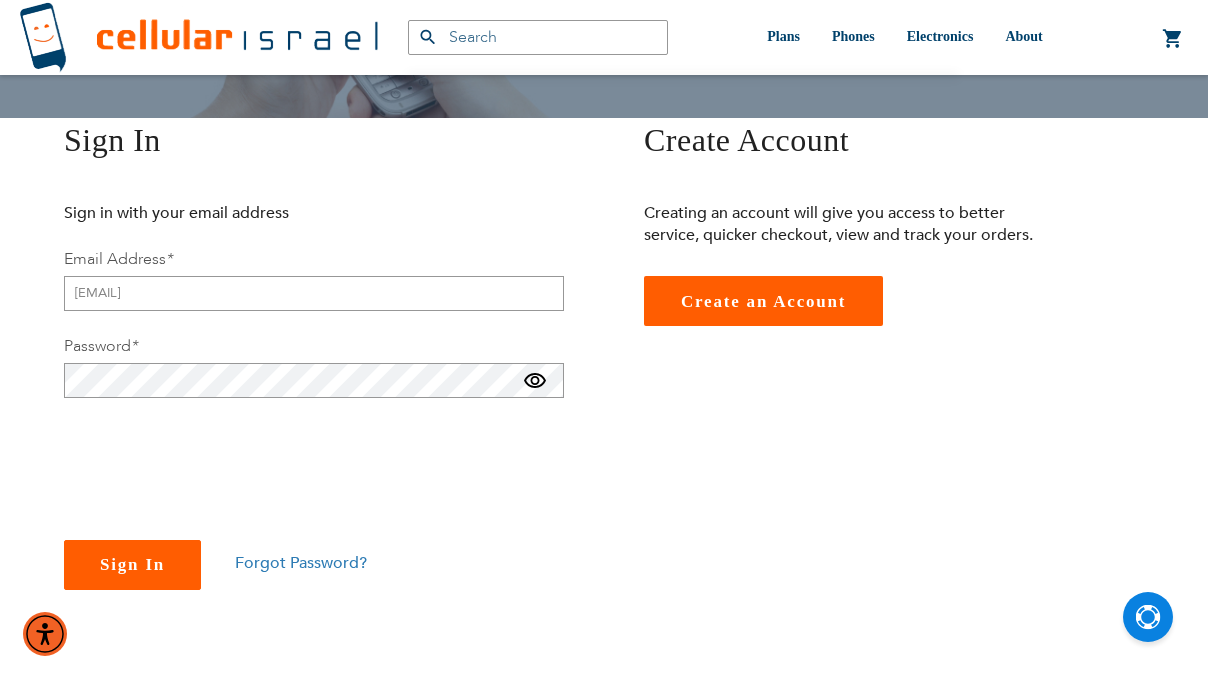click on "Sign In" at bounding box center (132, 564) 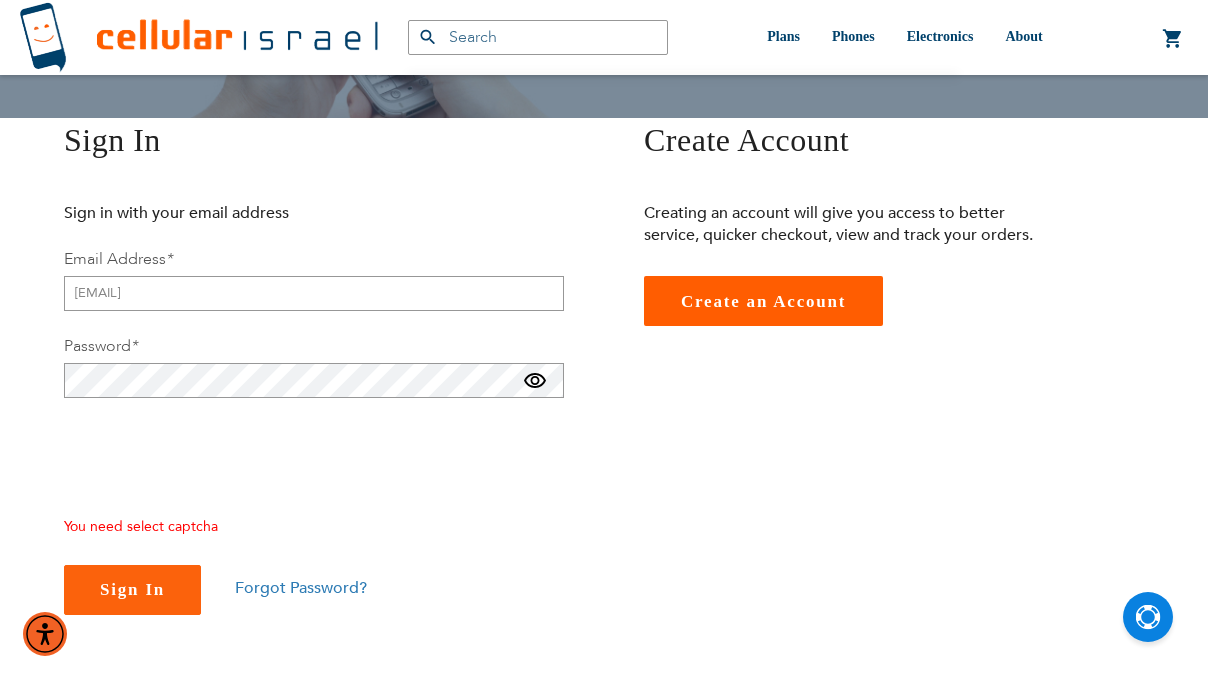 checkbox on "true" 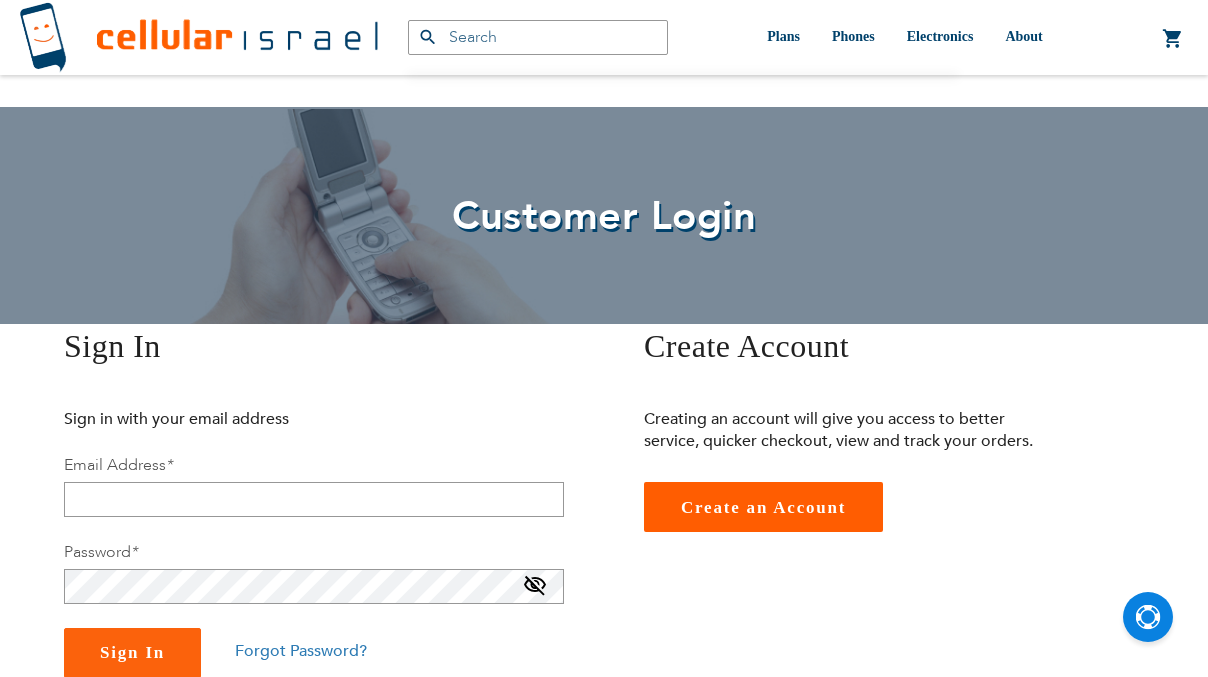 scroll, scrollTop: 206, scrollLeft: 0, axis: vertical 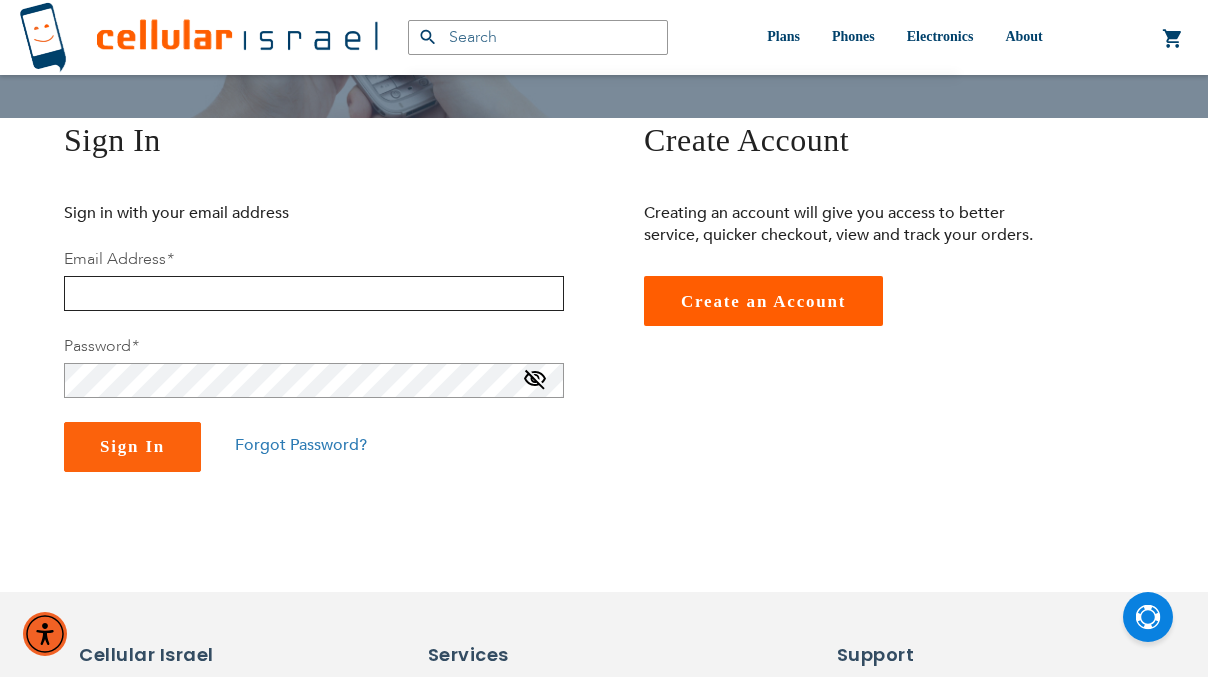 type on "[EMAIL]" 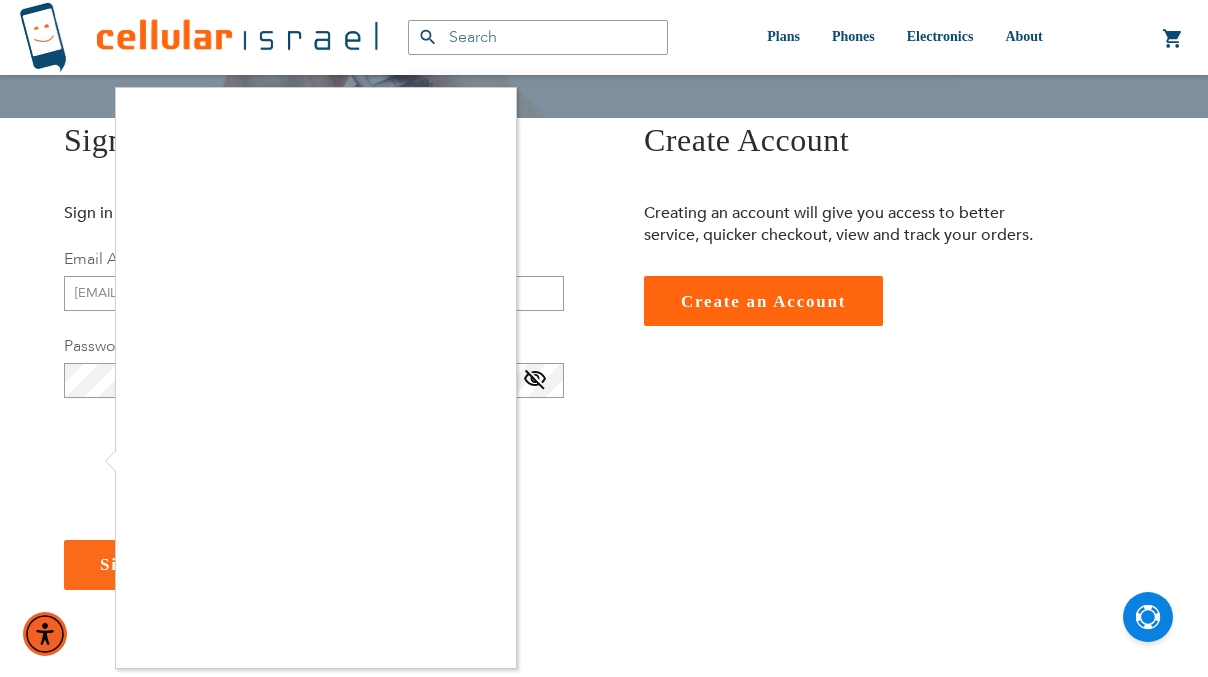 checkbox on "true" 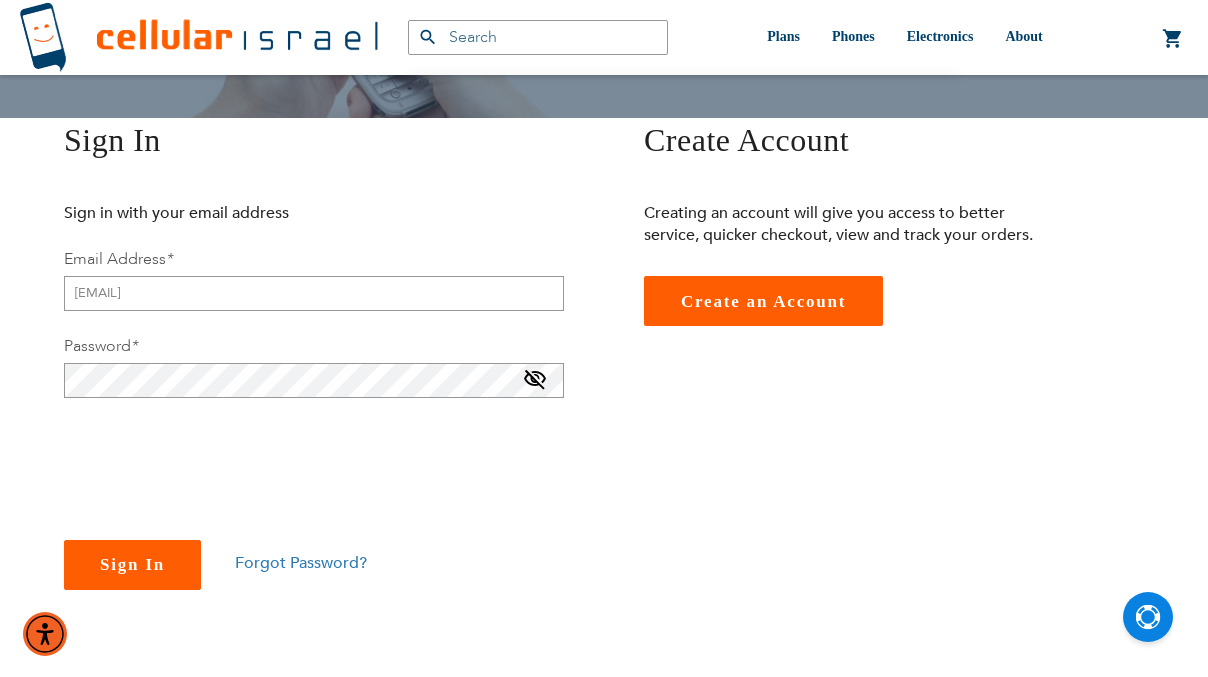 click on "Sign In" at bounding box center (132, 564) 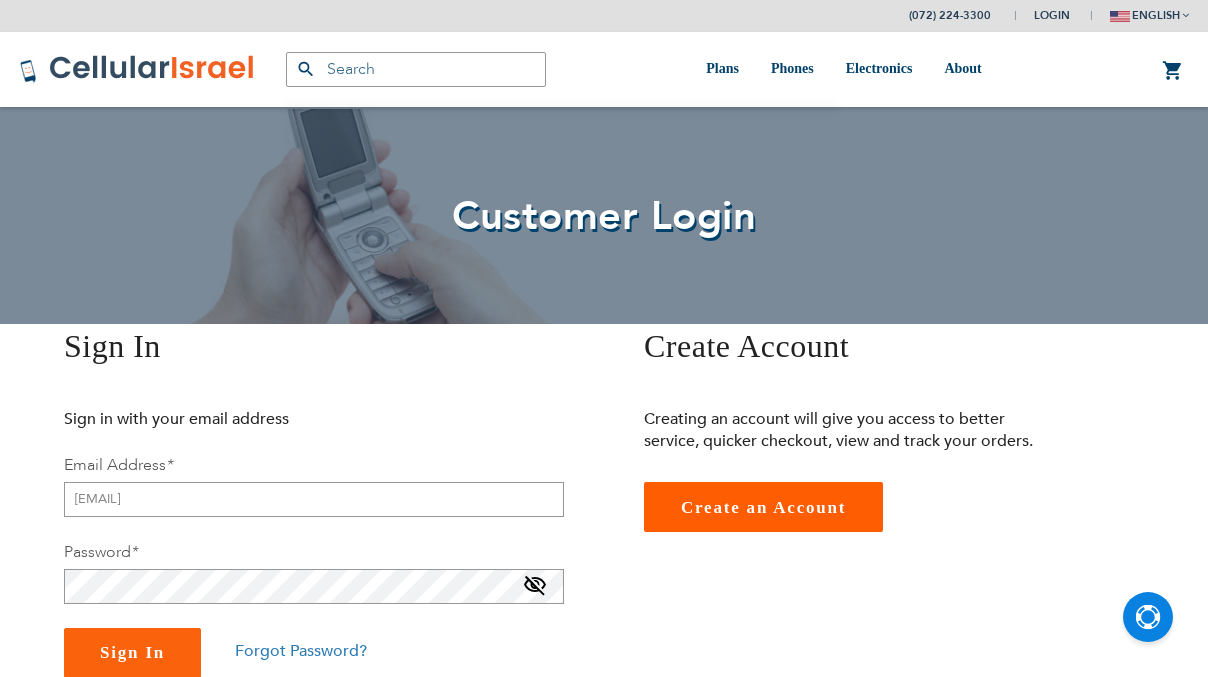 scroll, scrollTop: 0, scrollLeft: 0, axis: both 